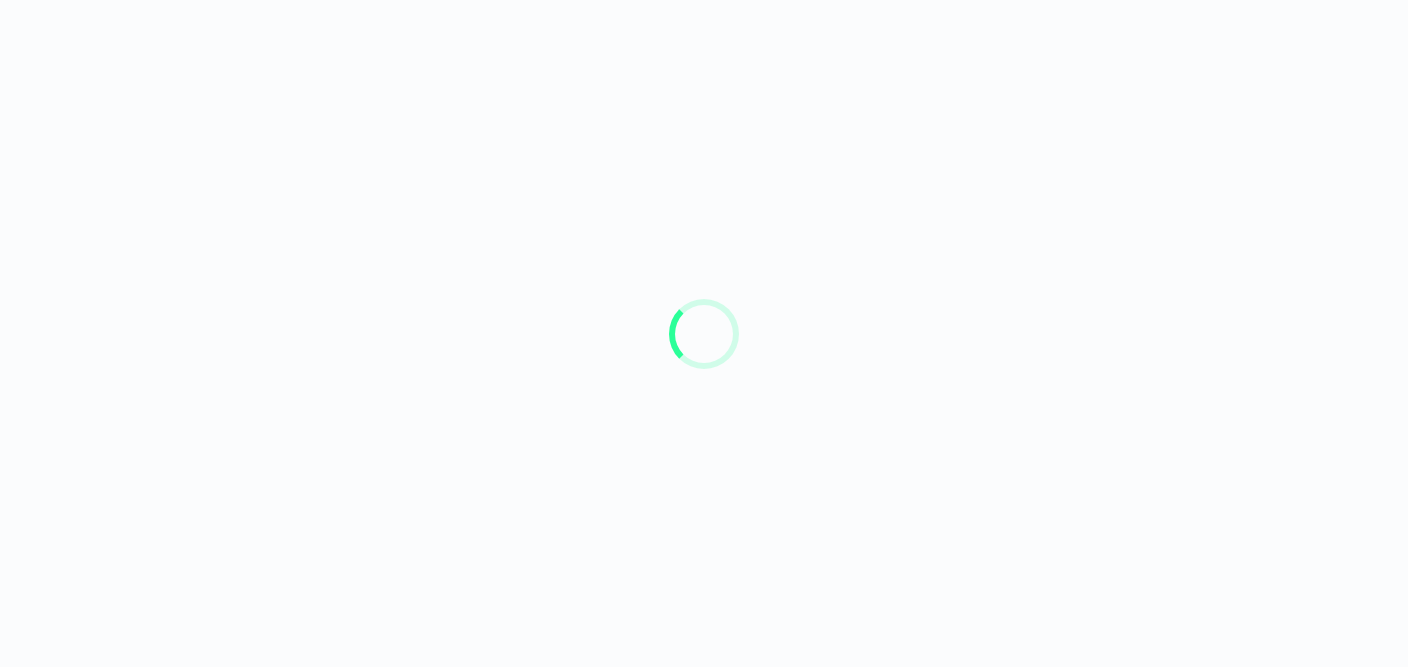 scroll, scrollTop: 0, scrollLeft: 0, axis: both 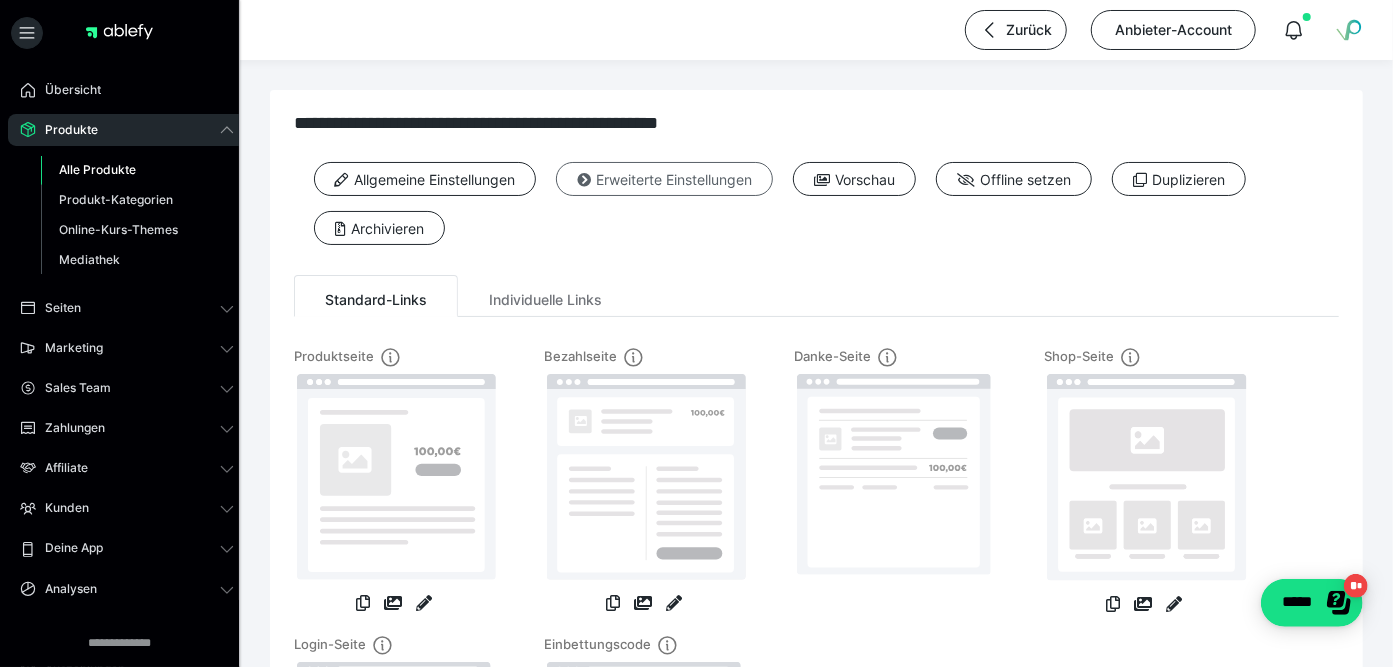 click at bounding box center [584, 180] 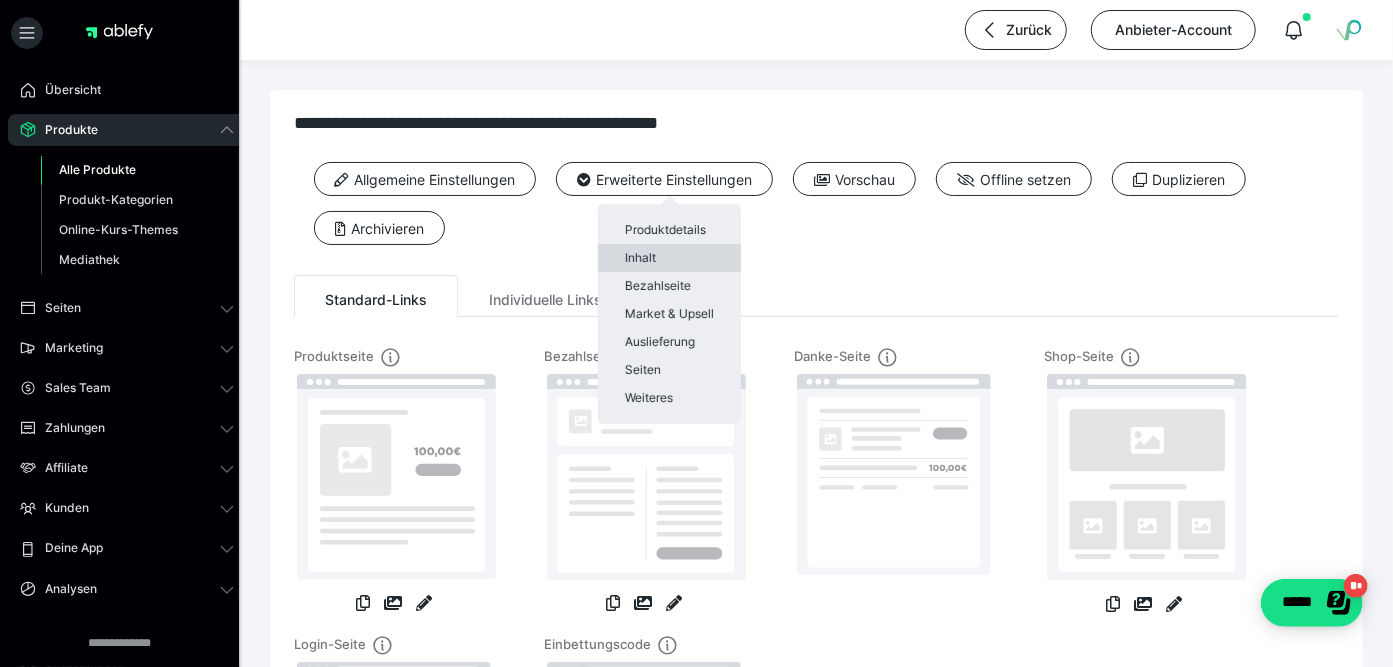 click on "Inhalt" at bounding box center (669, 258) 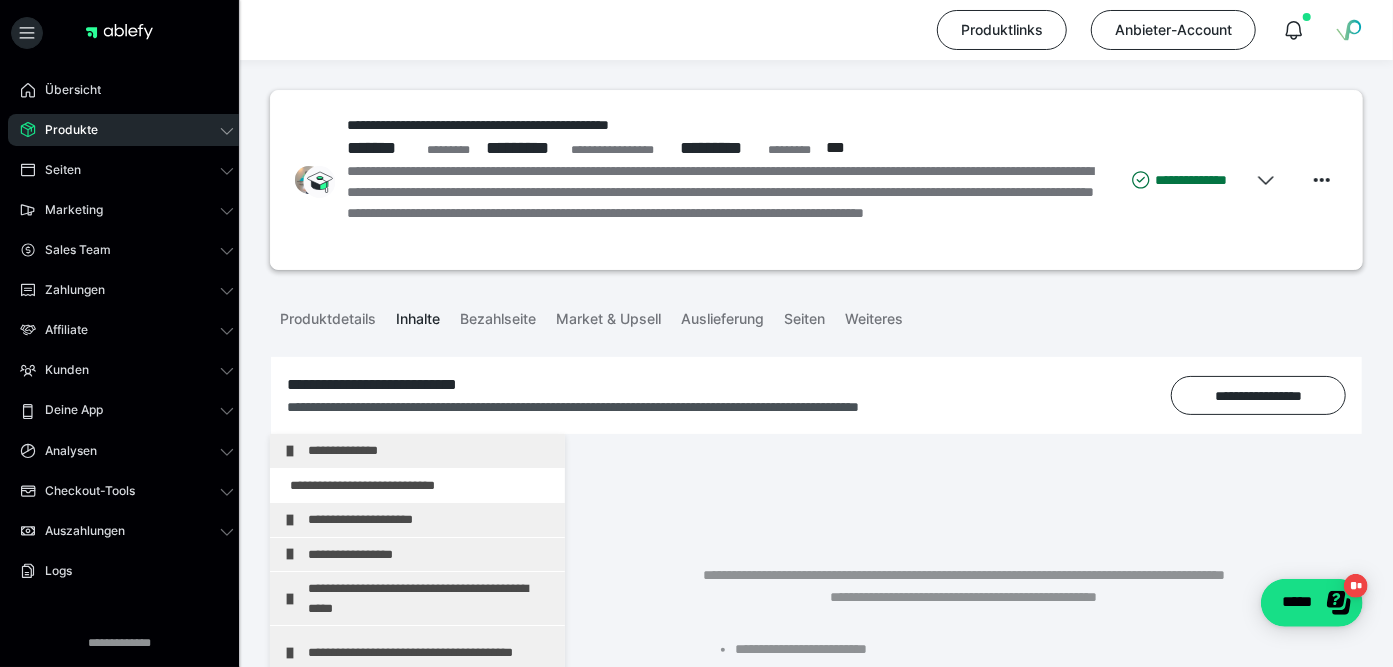scroll, scrollTop: 373, scrollLeft: 0, axis: vertical 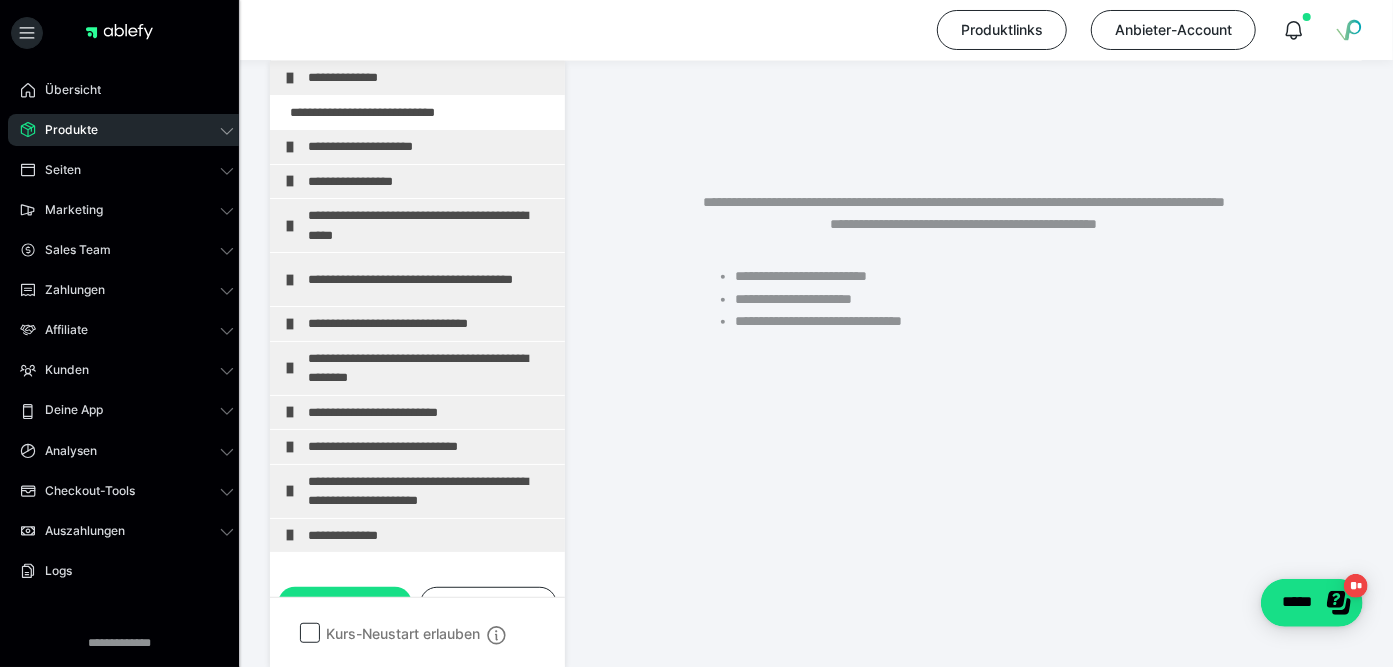 click on "Produkte" at bounding box center (127, 130) 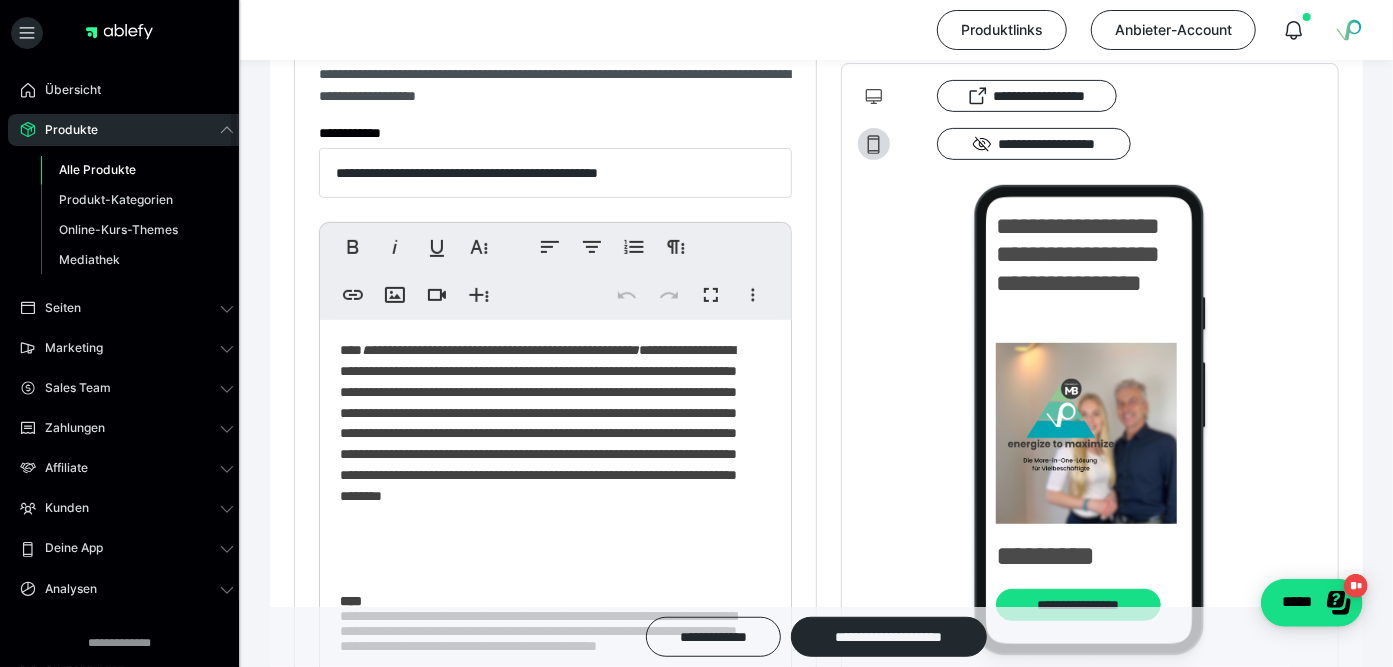 click on "Produkte" at bounding box center [64, 130] 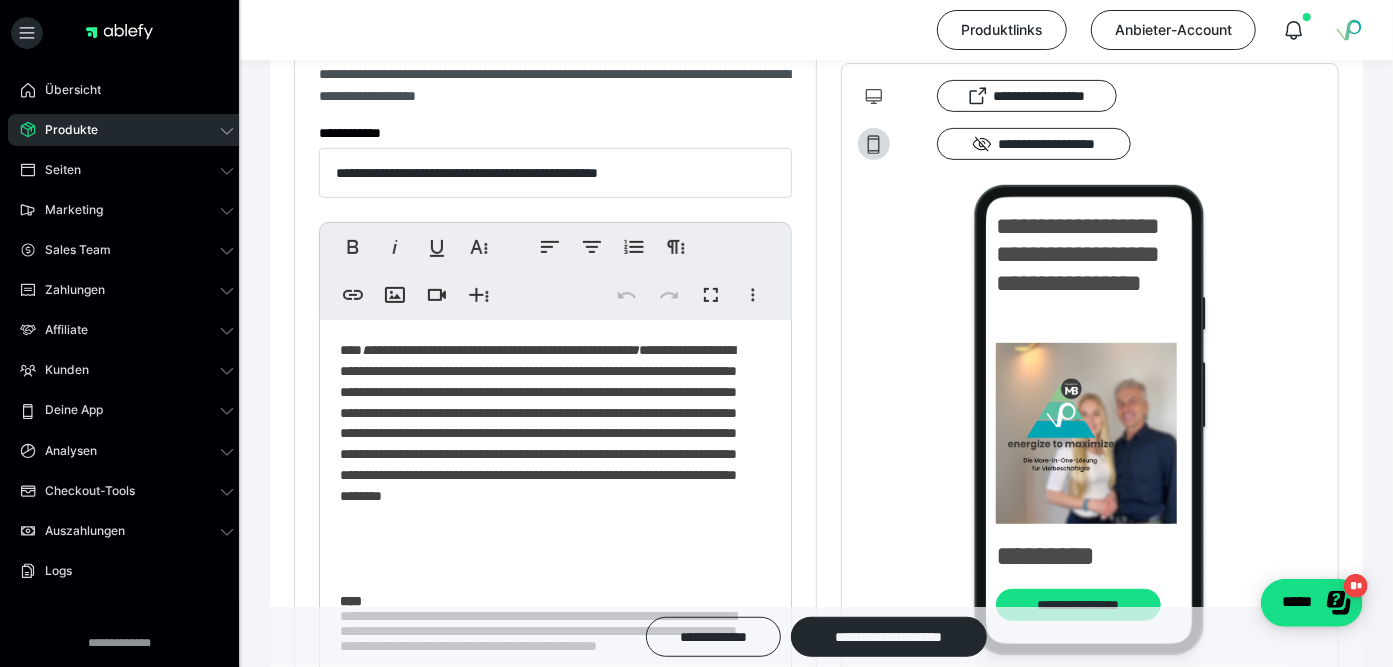 click on "Produkte" at bounding box center (64, 130) 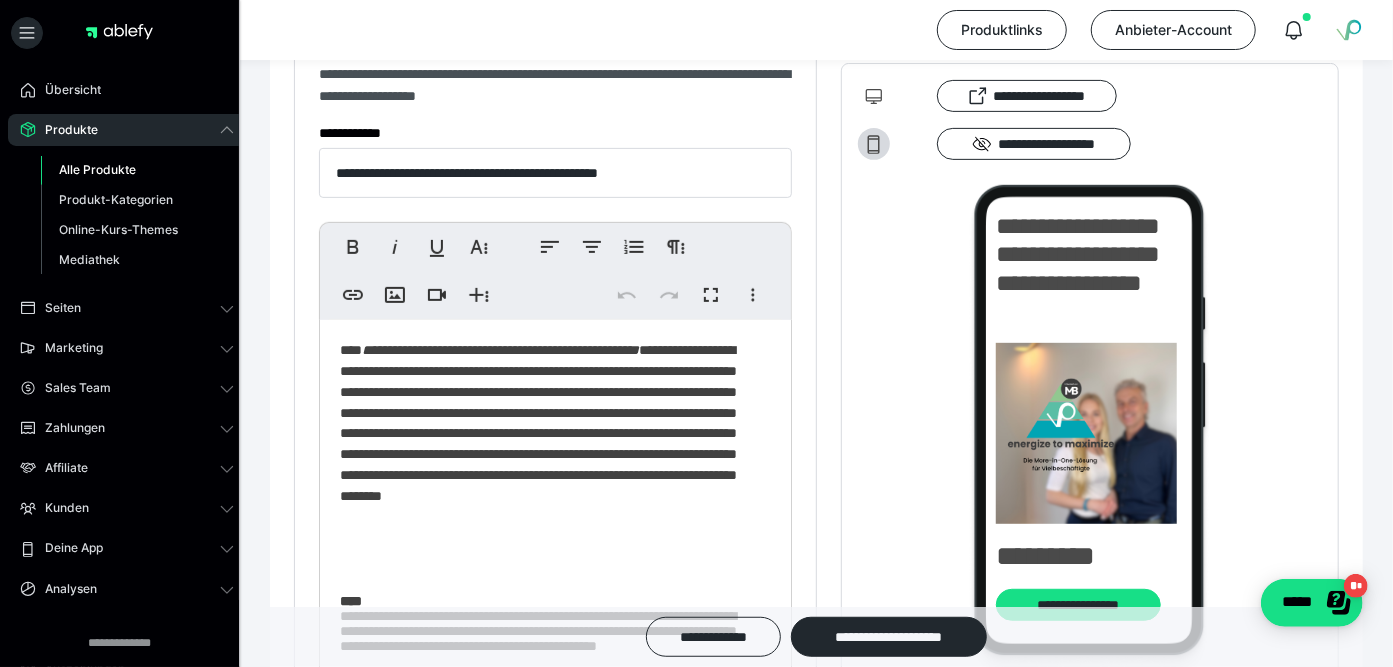 click on "Alle Produkte" at bounding box center (97, 169) 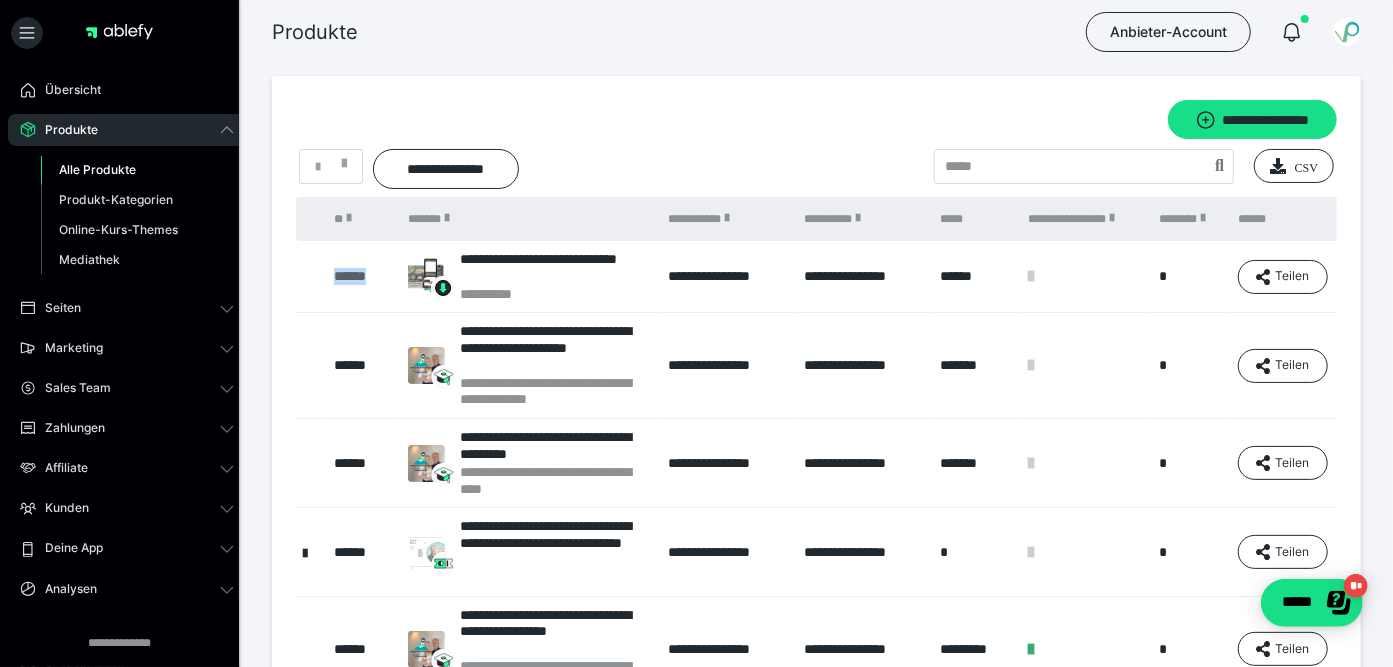 drag, startPoint x: 319, startPoint y: 274, endPoint x: 384, endPoint y: 279, distance: 65.192024 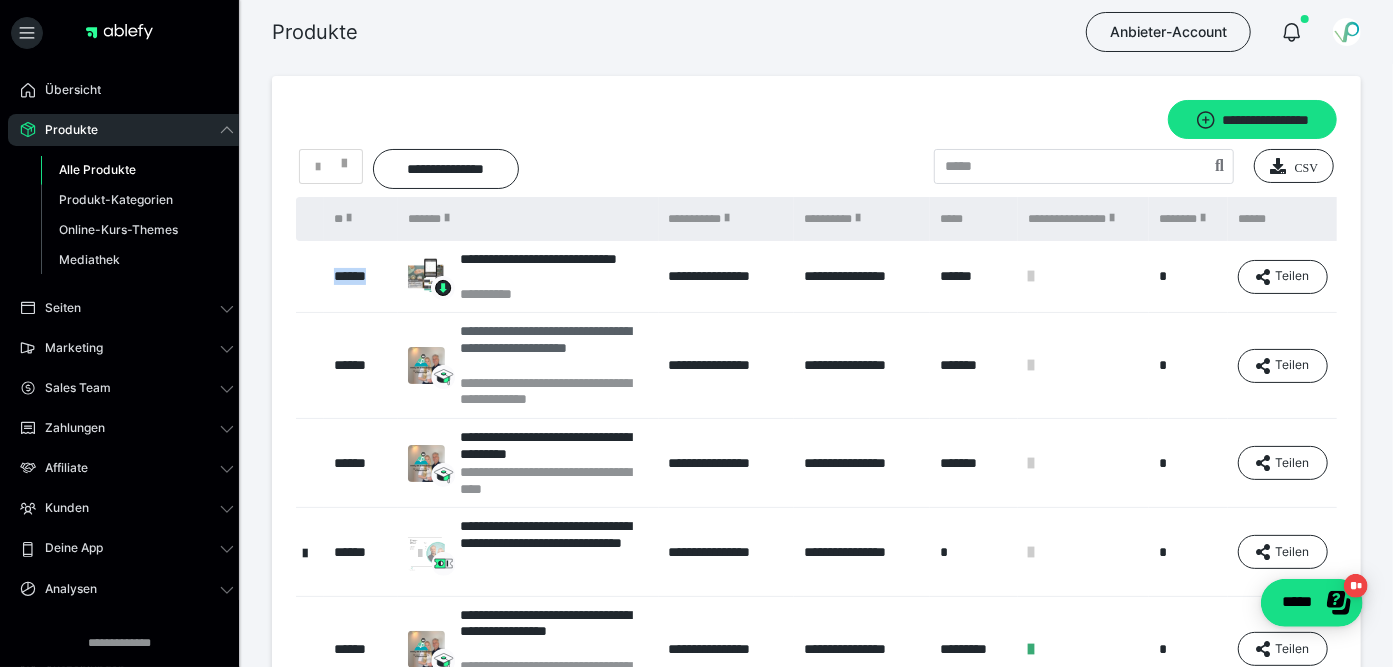 copy on "******" 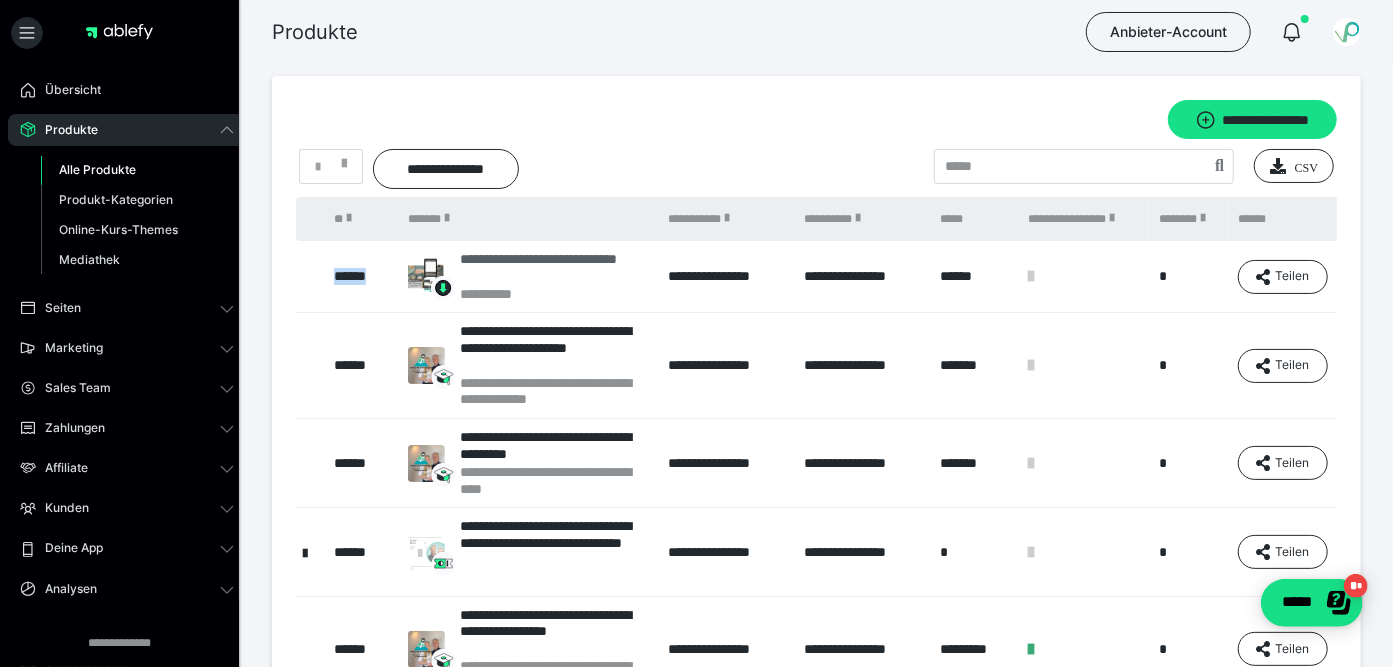 click on "**********" at bounding box center [554, 268] 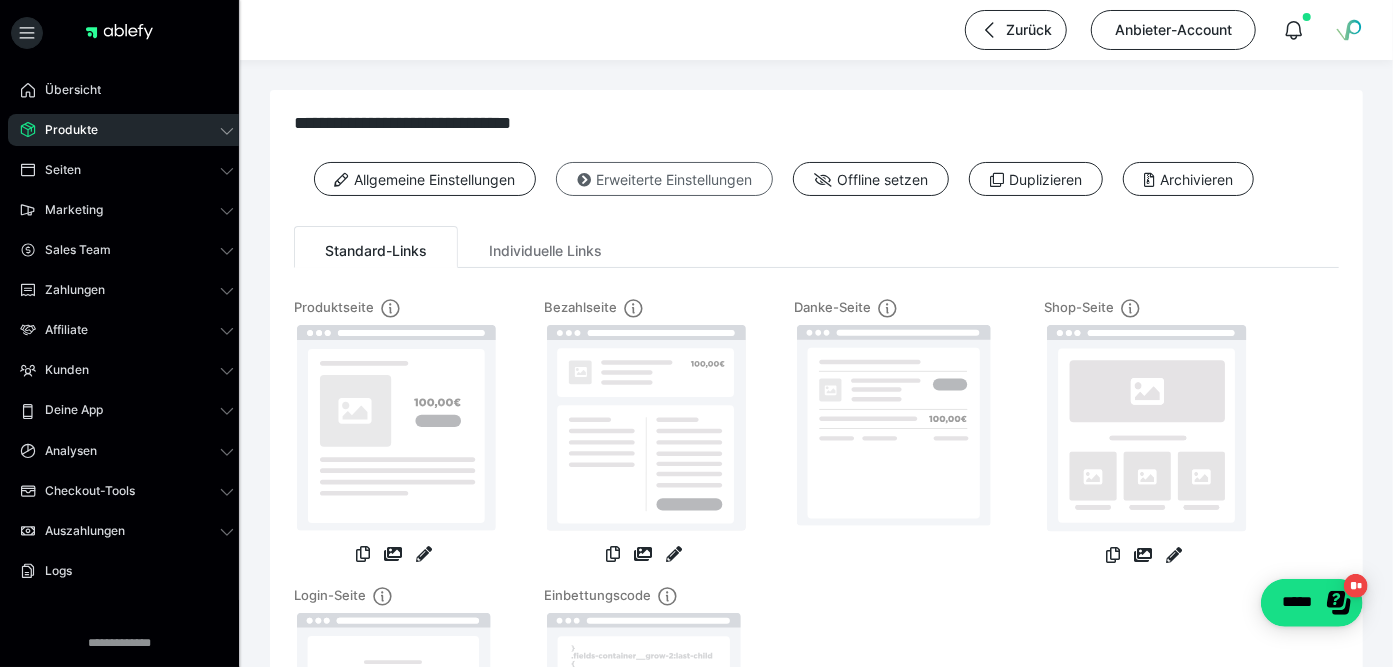 click on "Erweiterte Einstellungen" at bounding box center (664, 179) 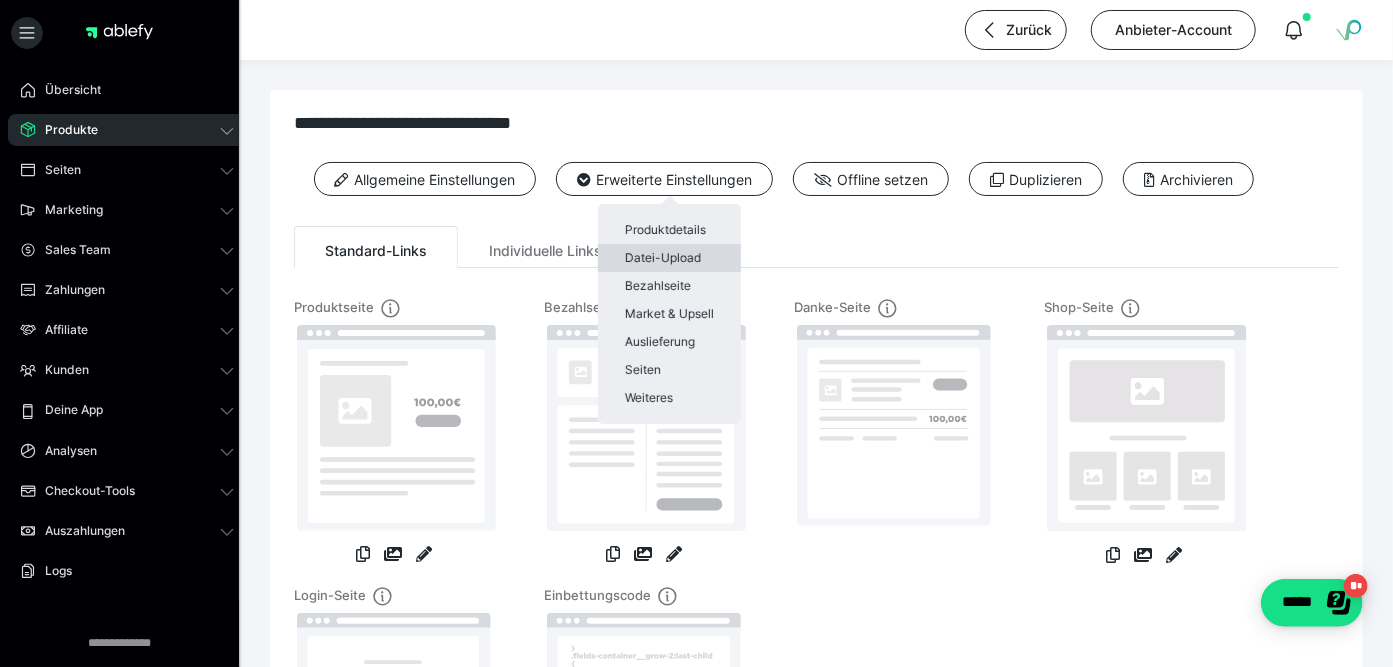 click on "Datei-Upload" at bounding box center (669, 258) 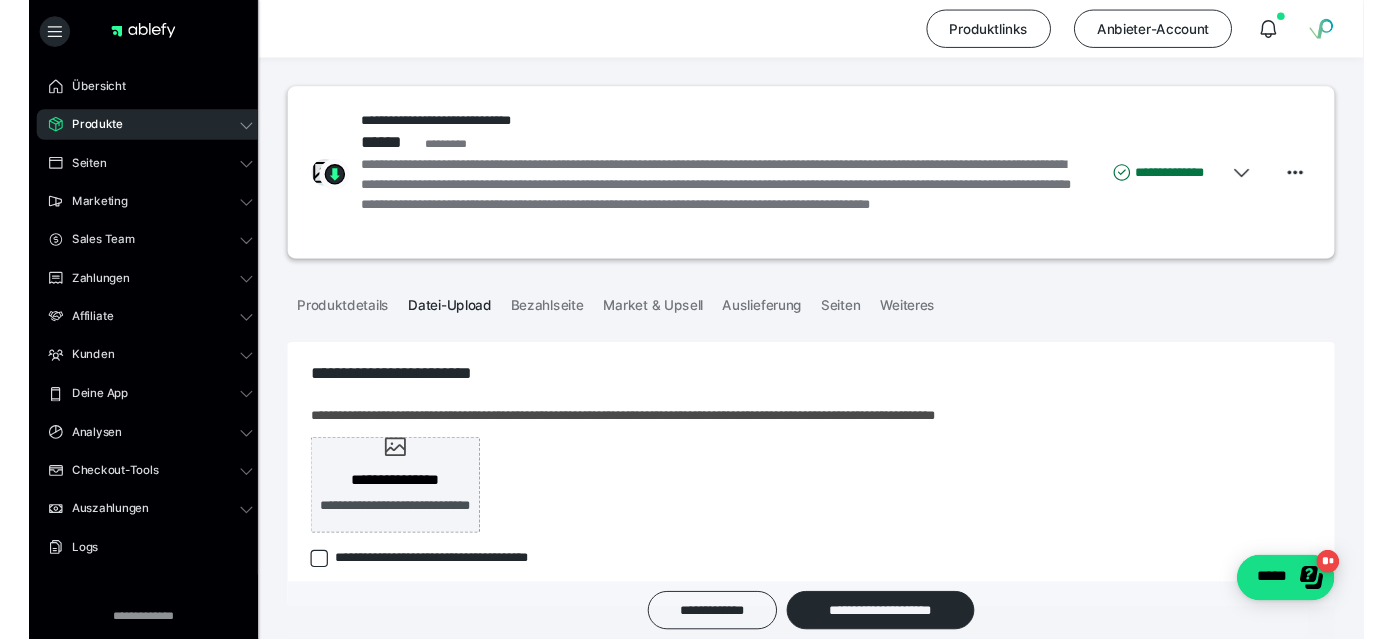 scroll, scrollTop: 105, scrollLeft: 0, axis: vertical 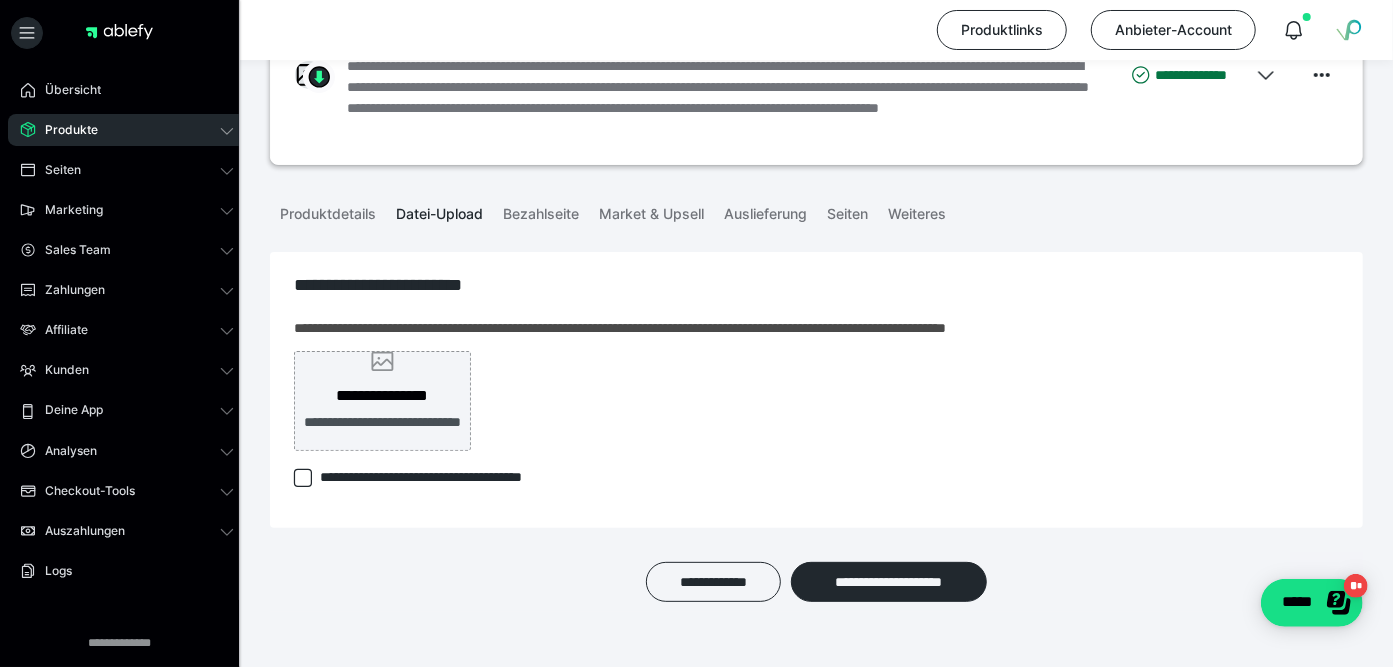 click on "**********" at bounding box center (382, 396) 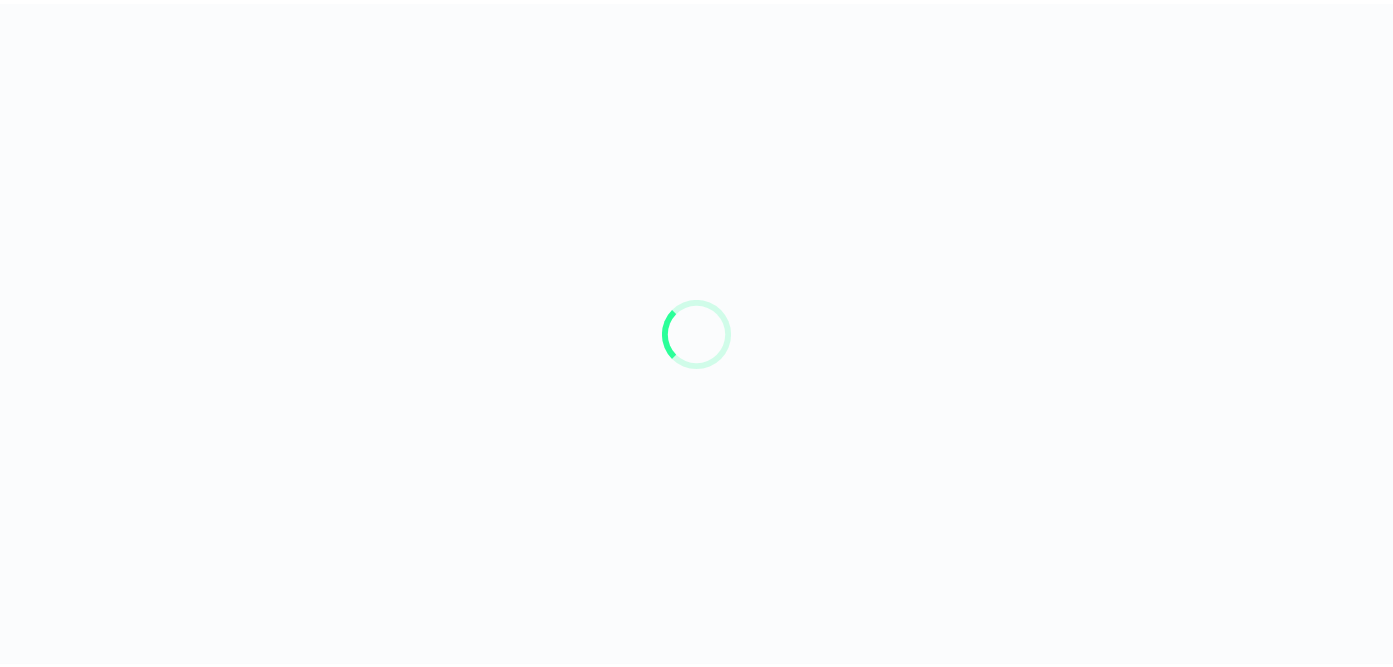scroll, scrollTop: 0, scrollLeft: 0, axis: both 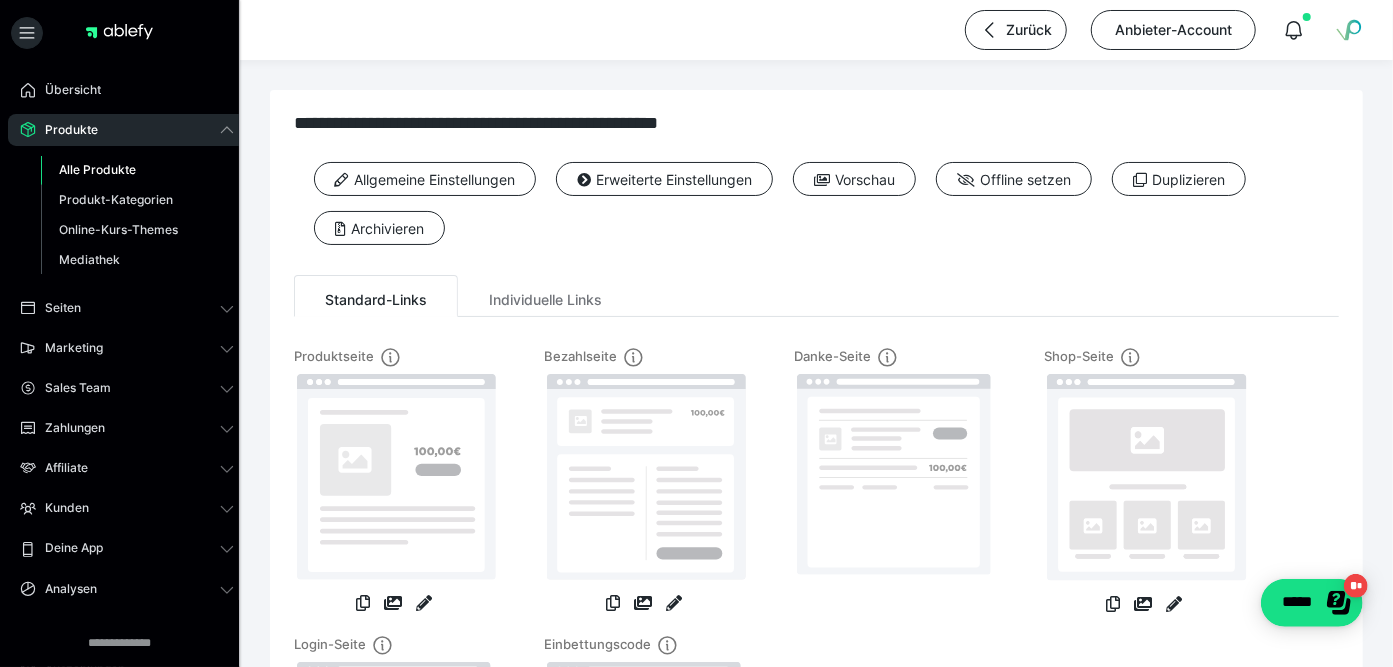 click on "Alle Produkte" at bounding box center [97, 169] 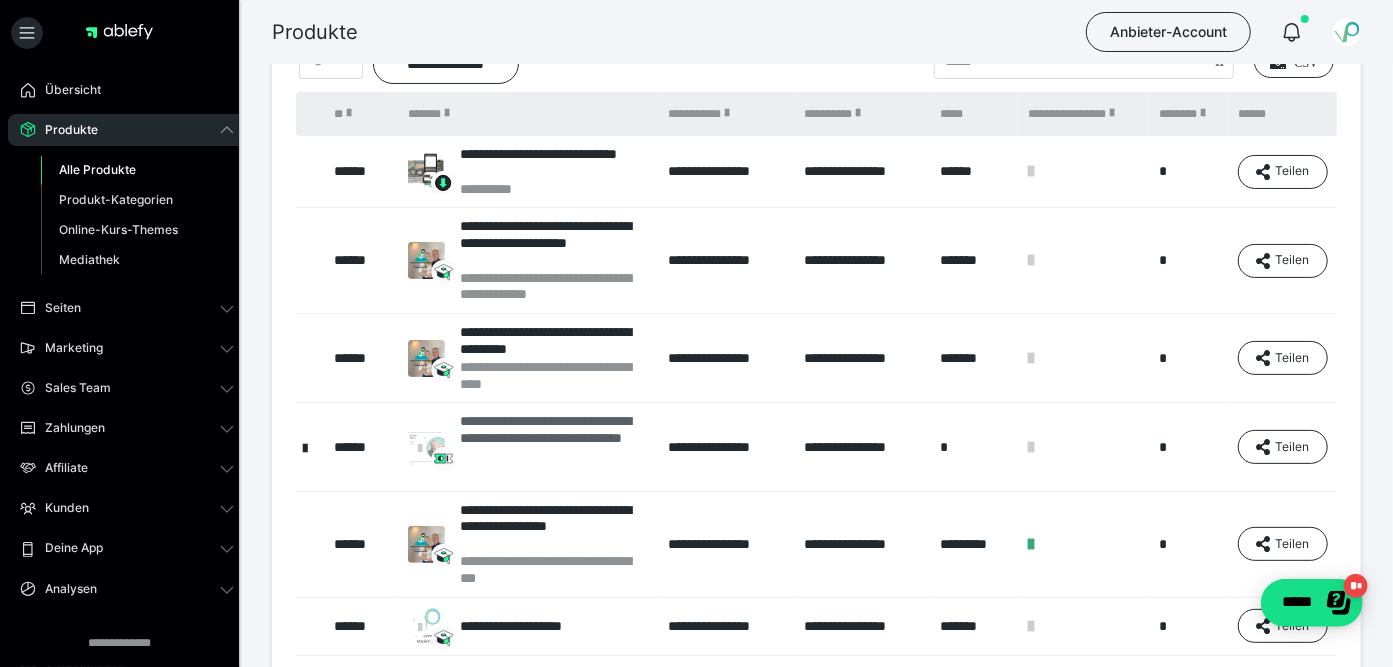 scroll, scrollTop: 211, scrollLeft: 0, axis: vertical 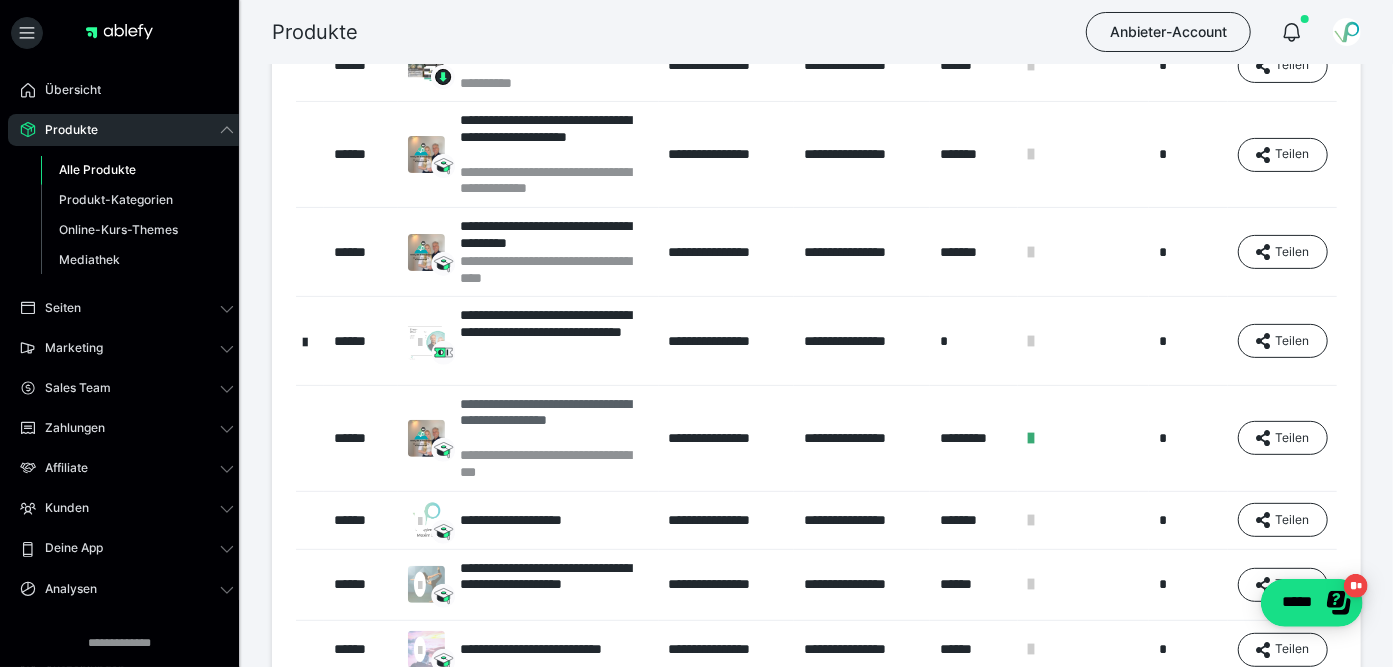 click on "**********" at bounding box center (554, 421) 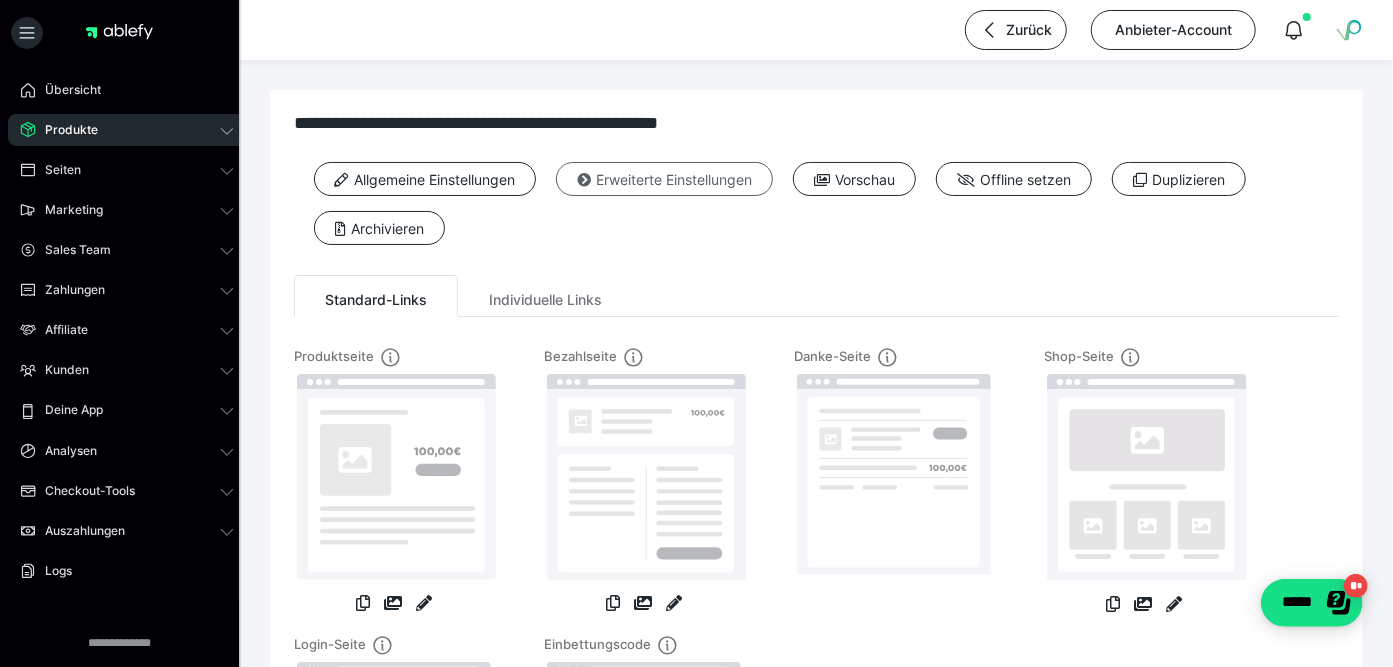 click on "Erweiterte Einstellungen" at bounding box center [664, 179] 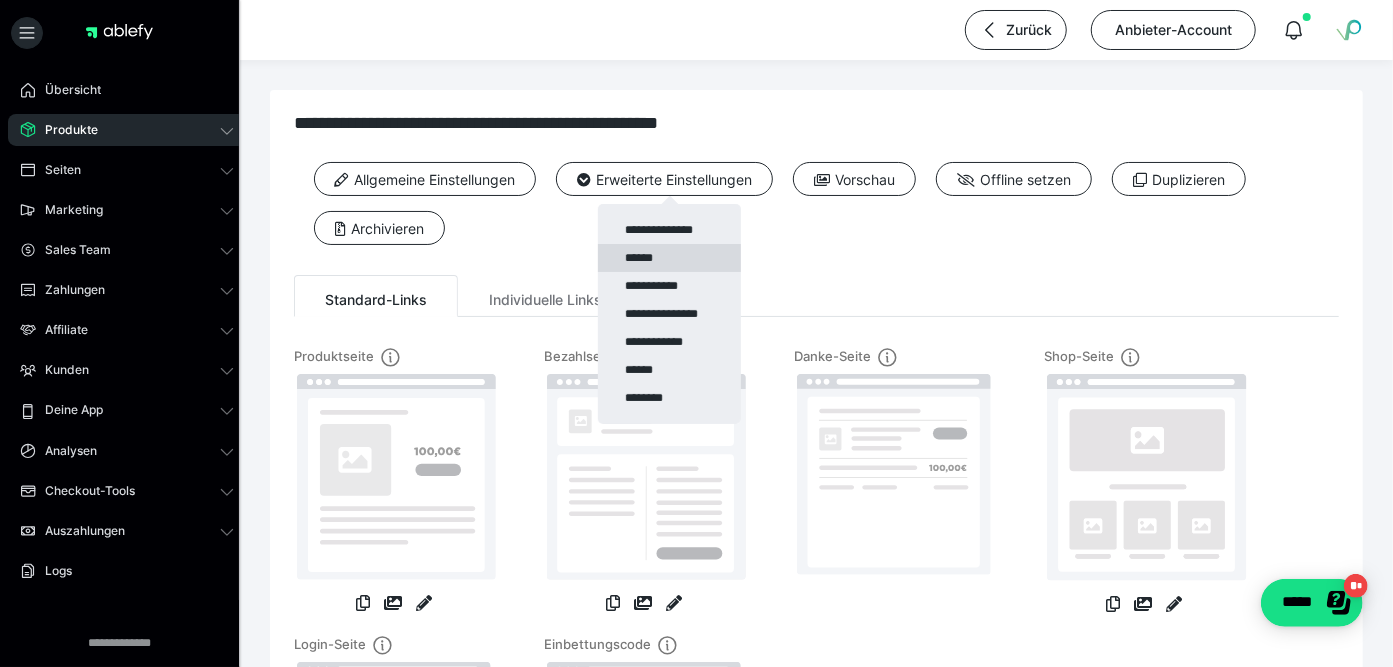 click on "******" at bounding box center (669, 258) 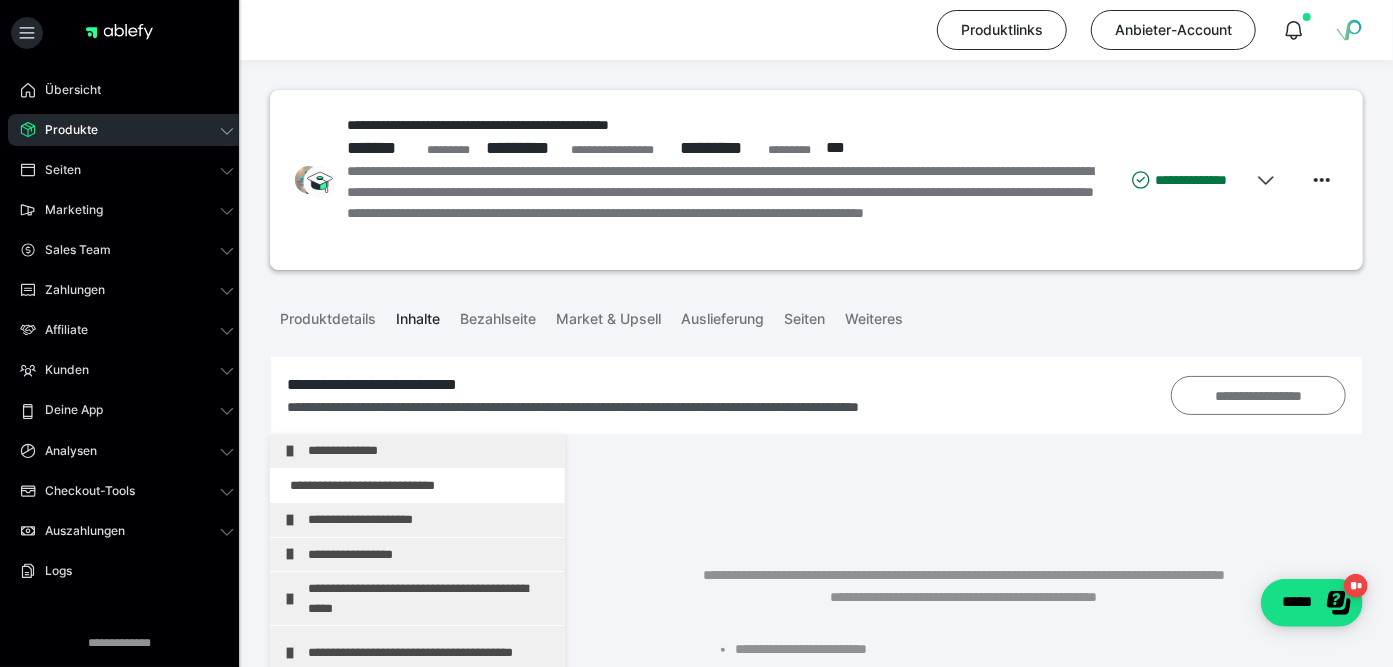 click on "**********" at bounding box center [1258, 395] 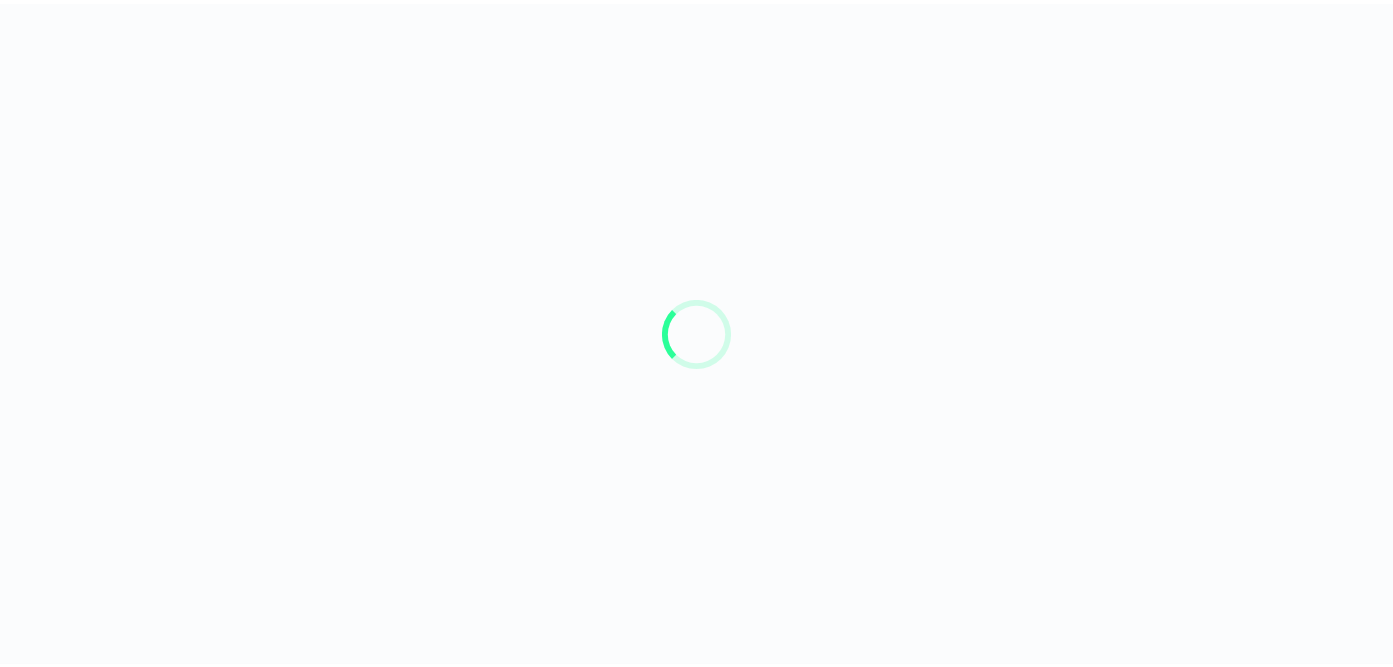scroll, scrollTop: 0, scrollLeft: 0, axis: both 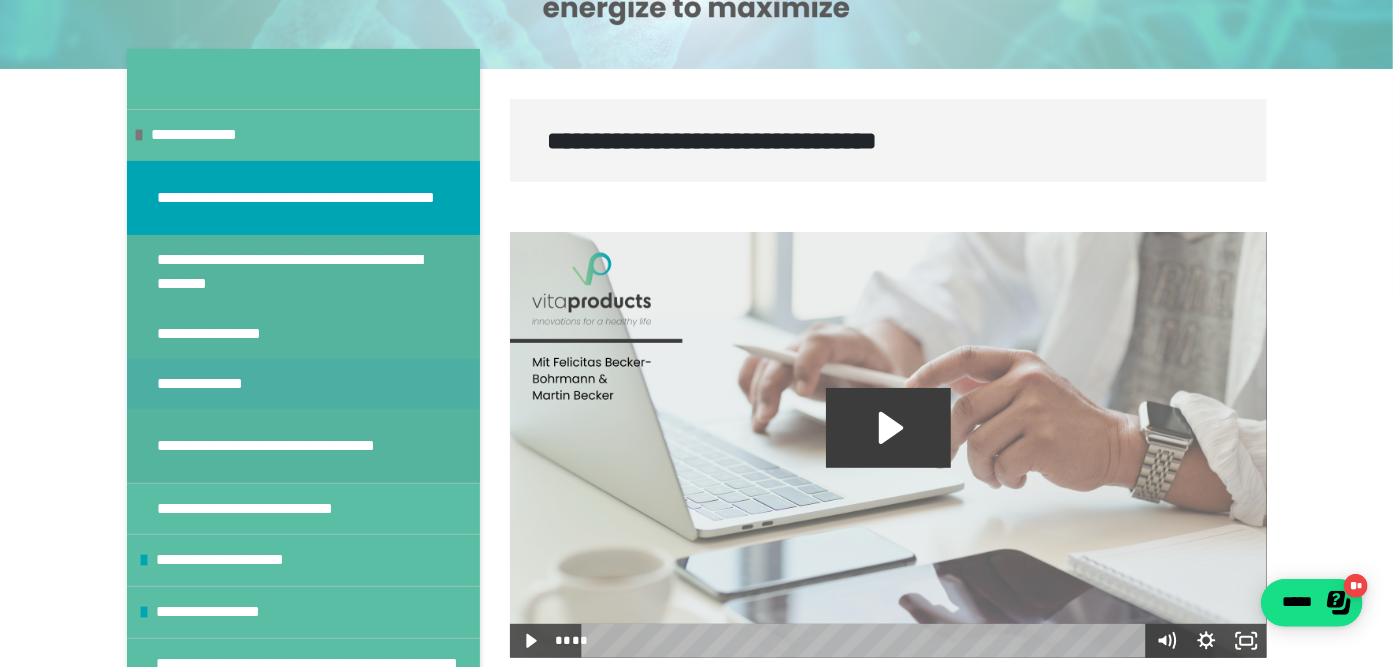 click on "**********" at bounding box center [219, 384] 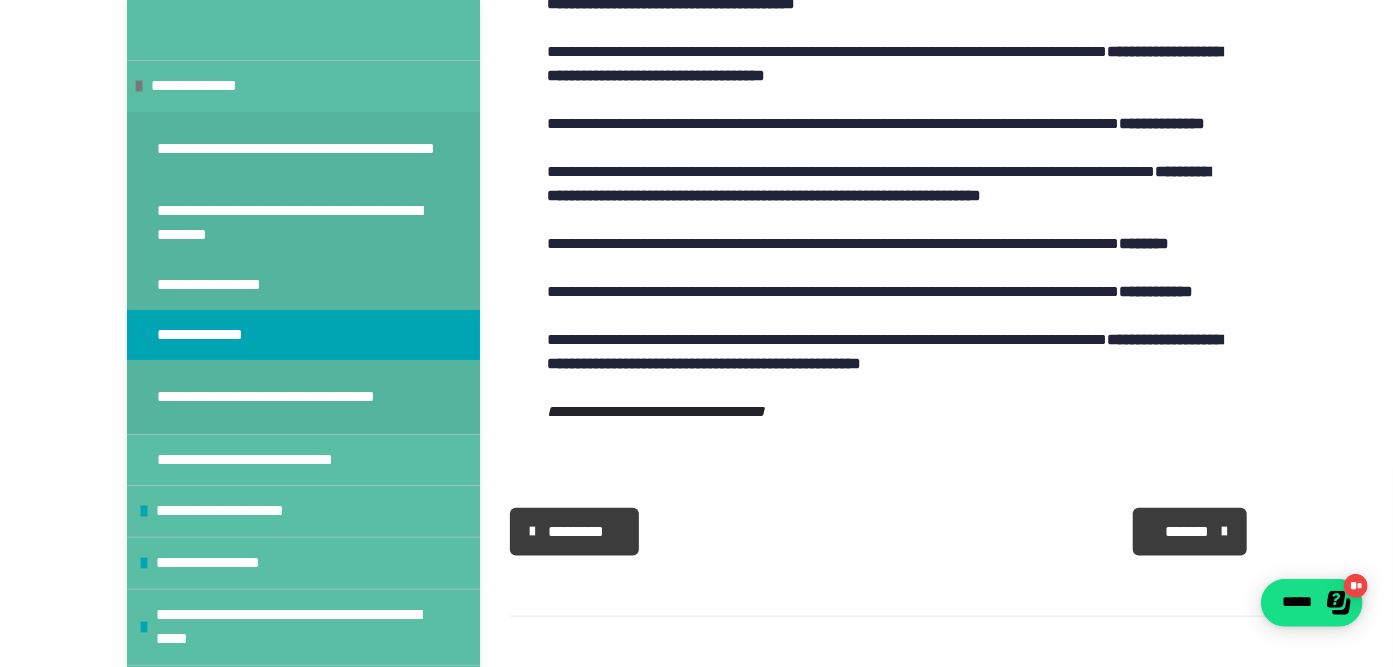 scroll, scrollTop: 950, scrollLeft: 0, axis: vertical 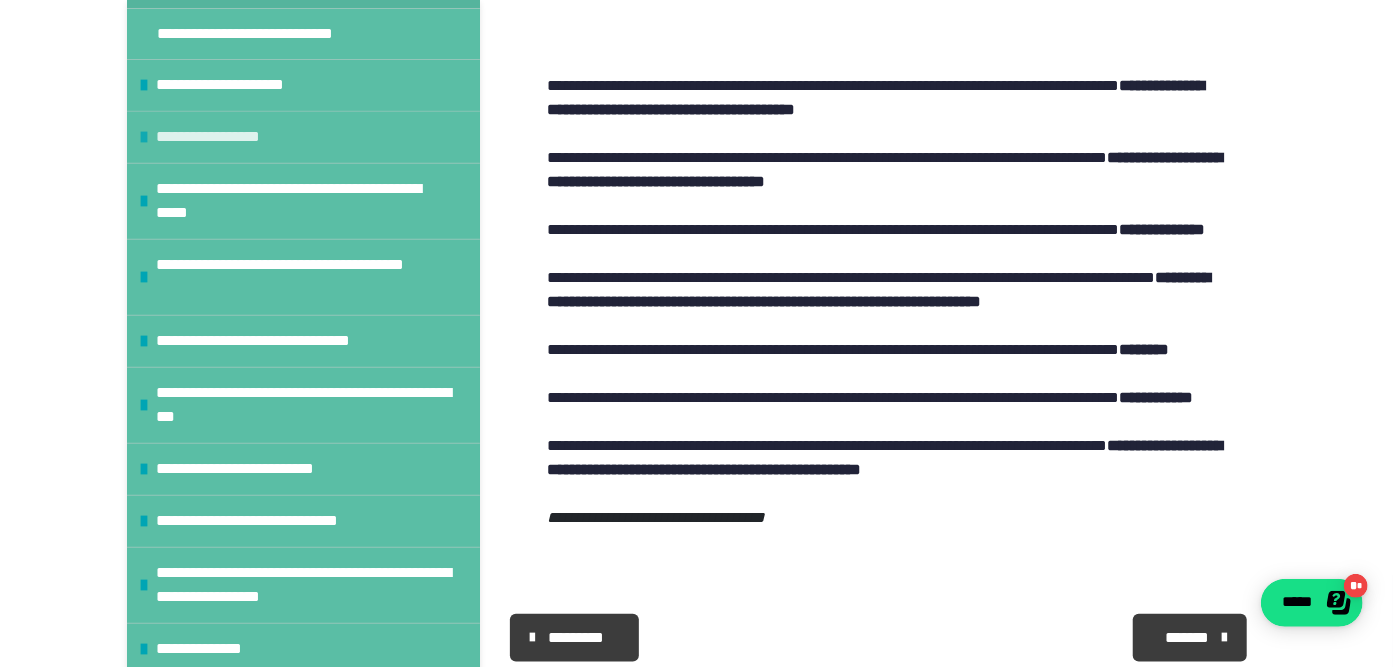 click on "**********" at bounding box center [305, 469] 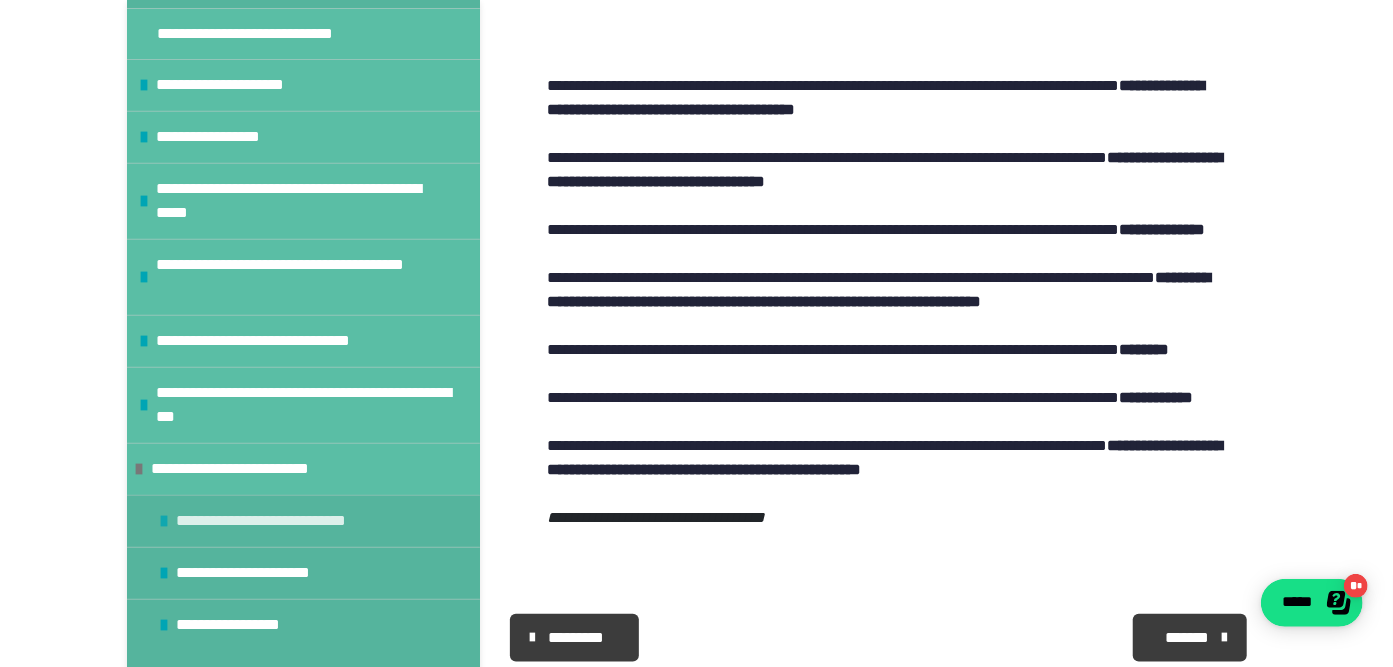 click on "**********" at bounding box center [315, 521] 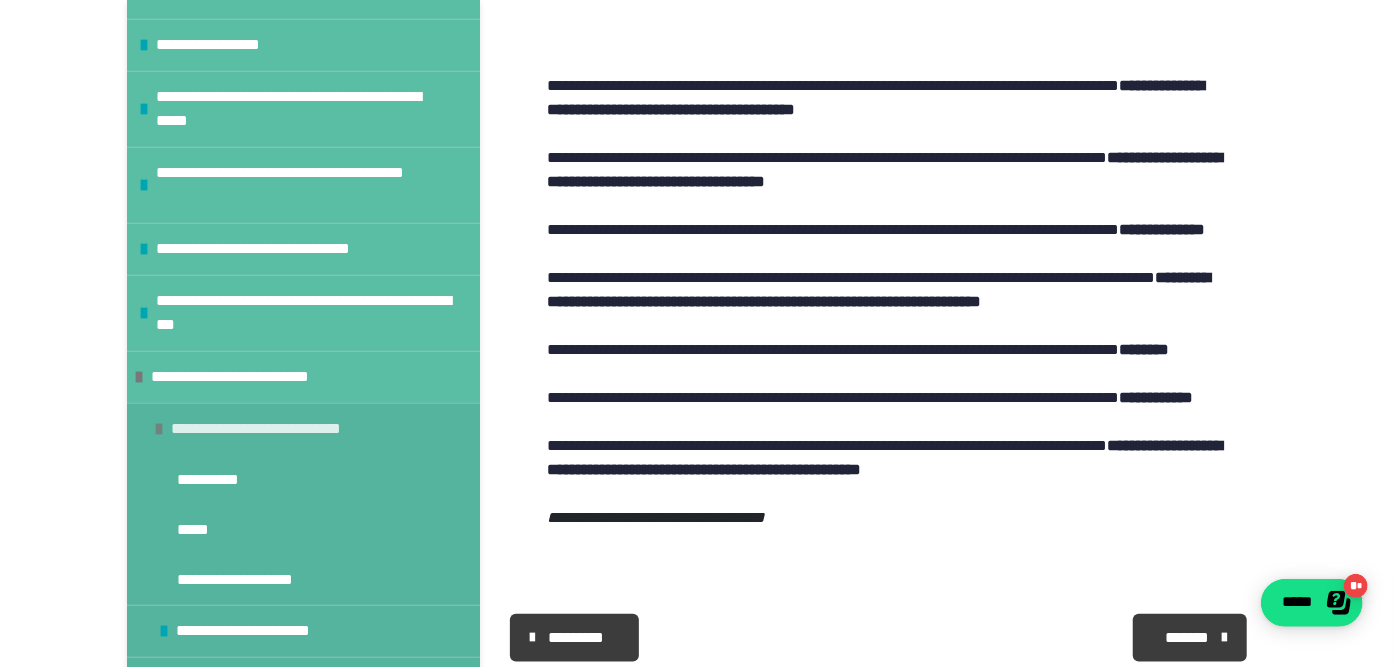 scroll, scrollTop: 611, scrollLeft: 0, axis: vertical 